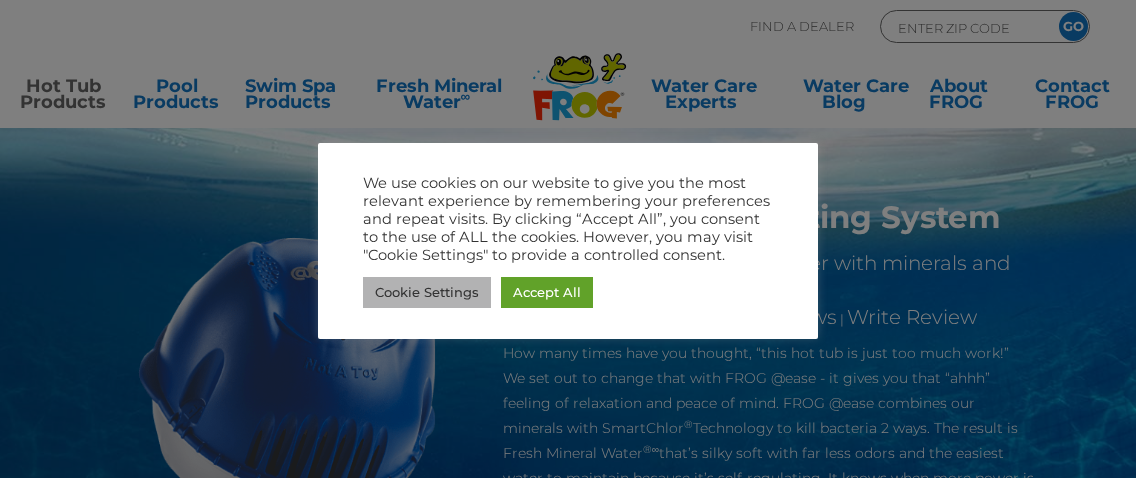 scroll, scrollTop: 0, scrollLeft: 0, axis: both 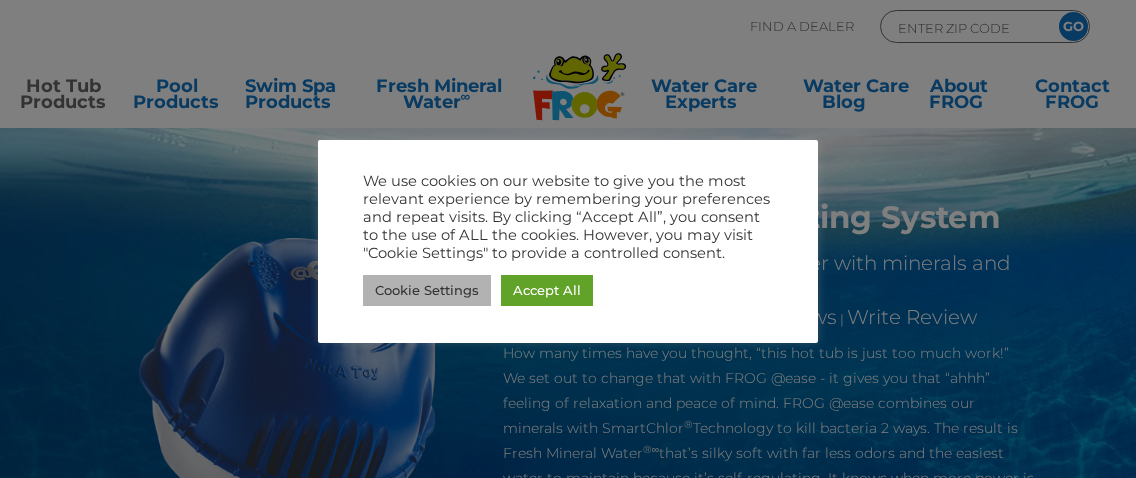 click on "Cookie Settings" at bounding box center (427, 290) 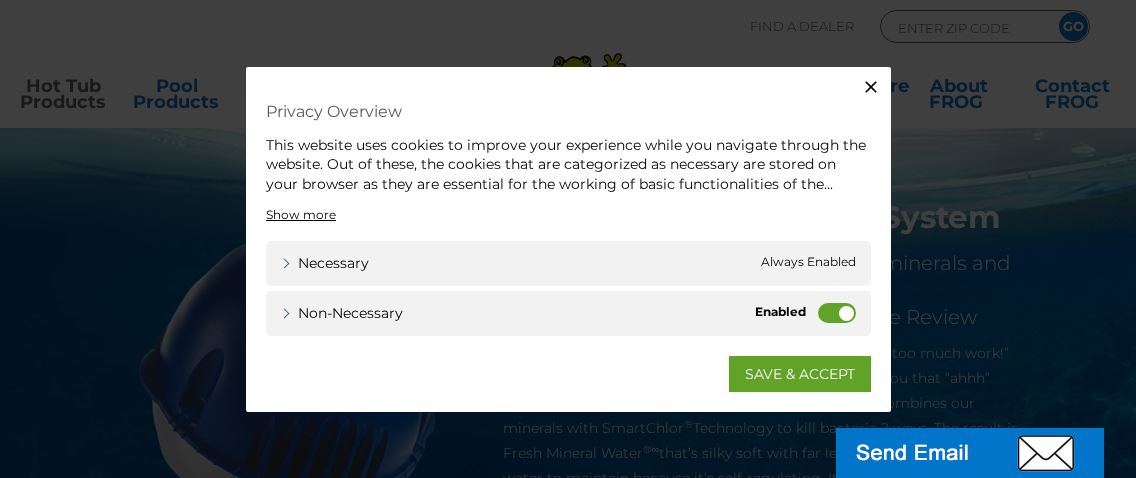 click on "Non-necessary" at bounding box center [837, 313] 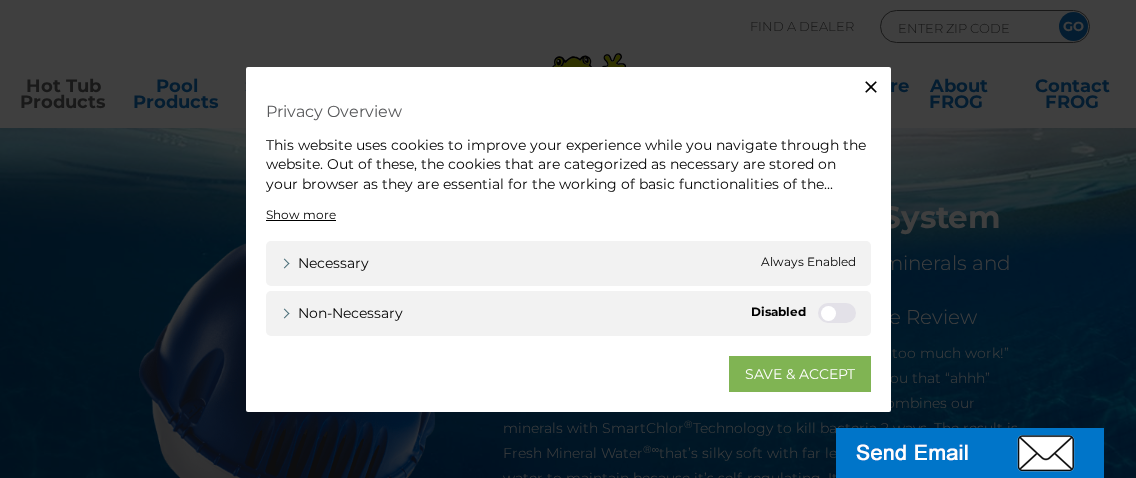 click on "SAVE & ACCEPT" at bounding box center (800, 374) 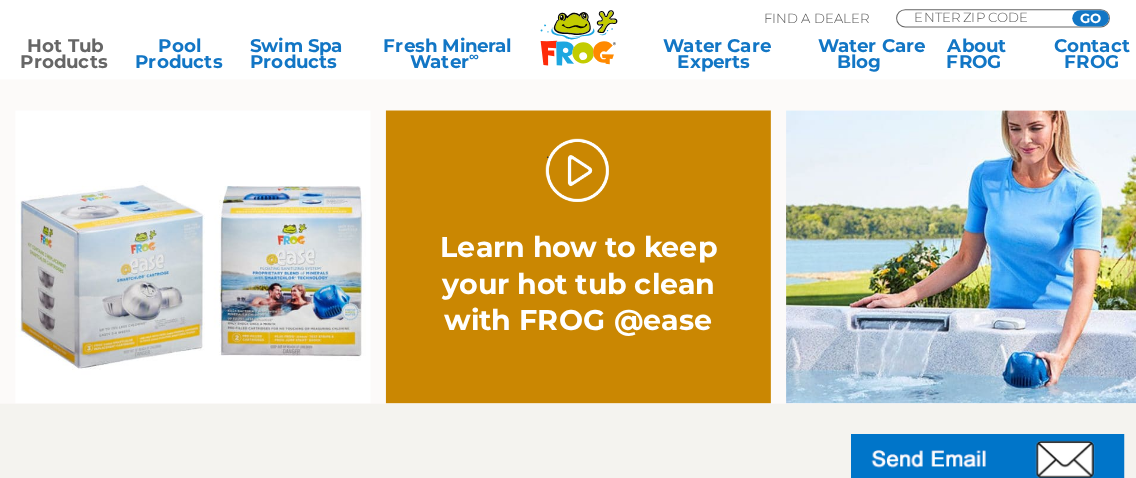 scroll, scrollTop: 1272, scrollLeft: 0, axis: vertical 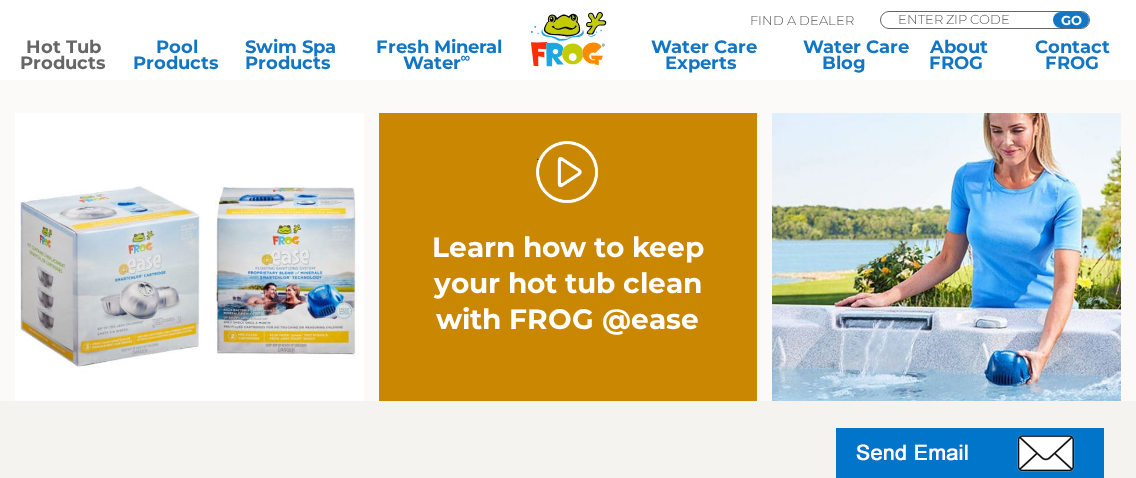 click on "Learn how to keep your hot tub clean with FROG @ease" at bounding box center [568, 283] 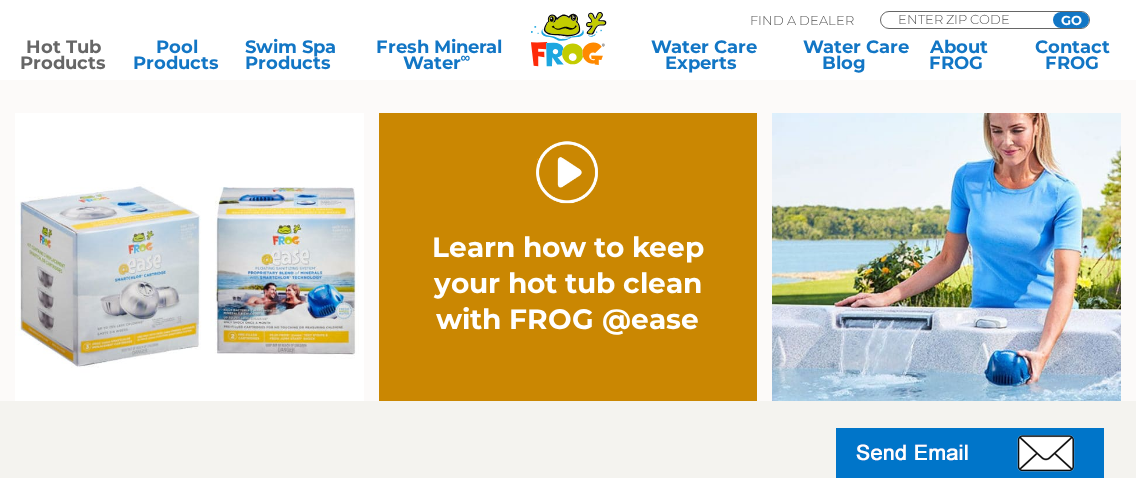 click on "." at bounding box center (567, 172) 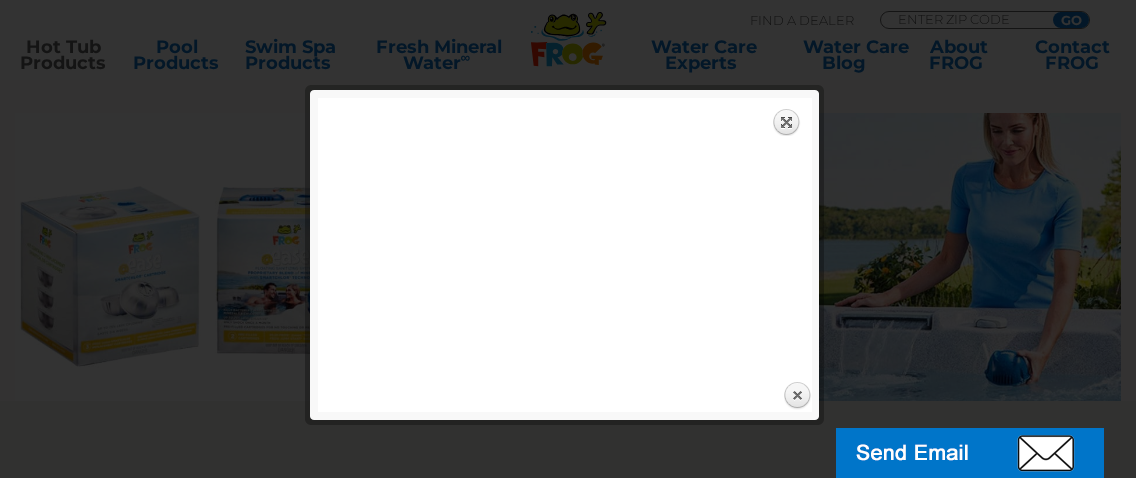 click at bounding box center [568, 1457] 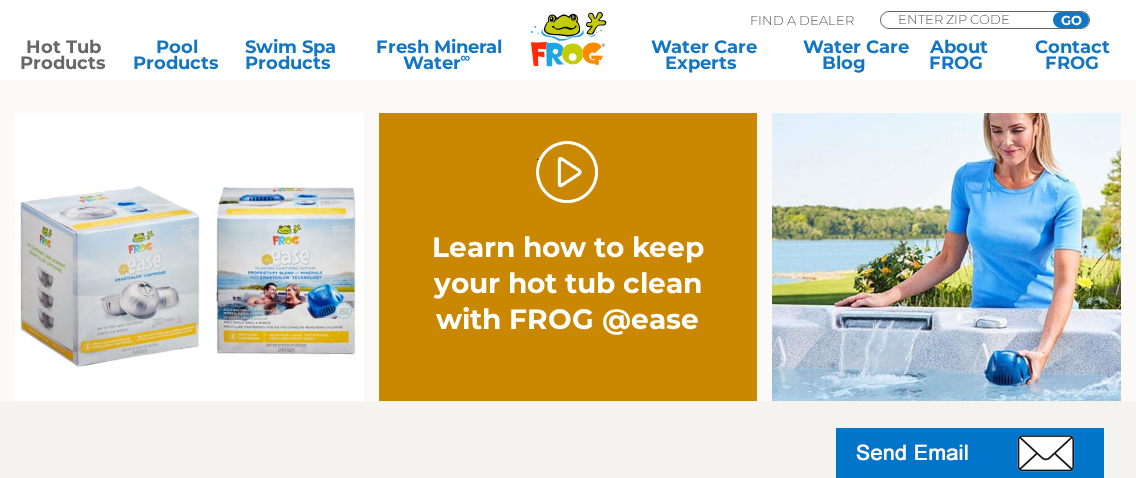 click on "Learn how to keep your hot tub clean with FROG @ease" at bounding box center (568, 283) 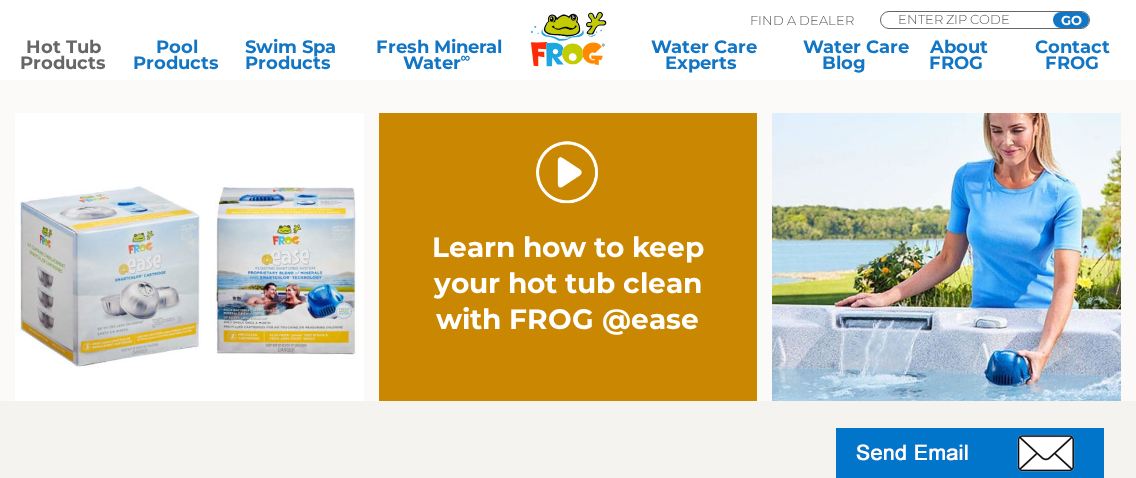 click on "." at bounding box center [567, 172] 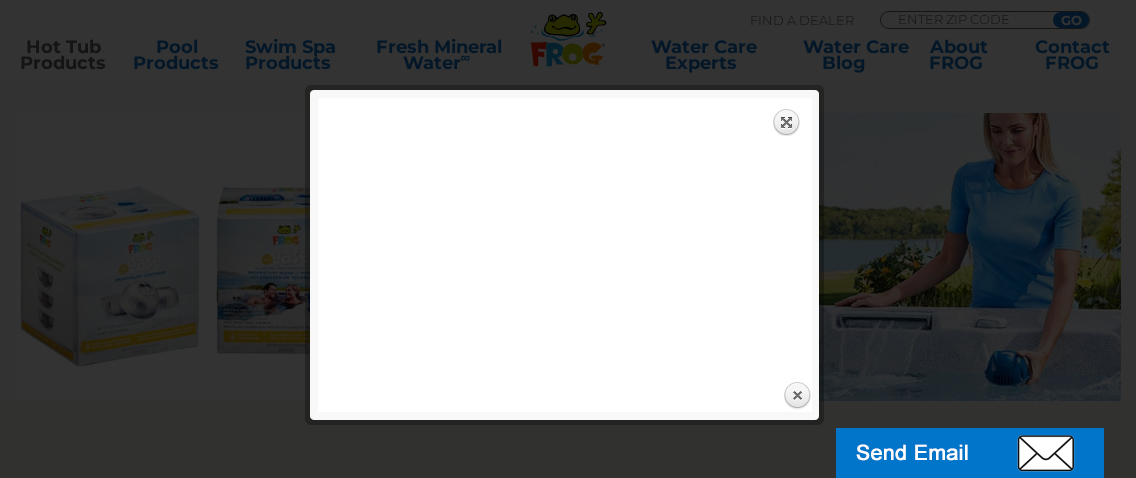click at bounding box center (568, 91) 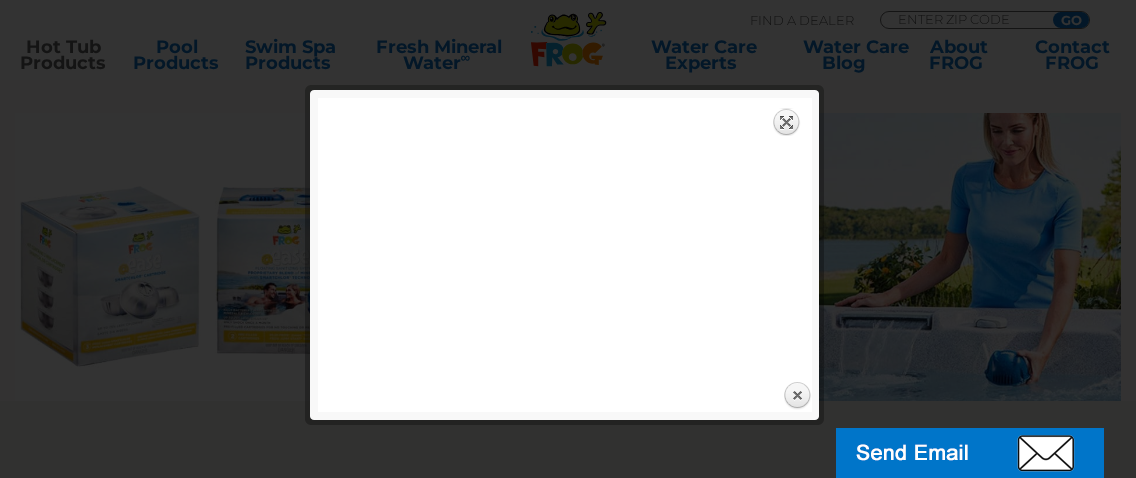 click on "Expand" at bounding box center (787, 122) 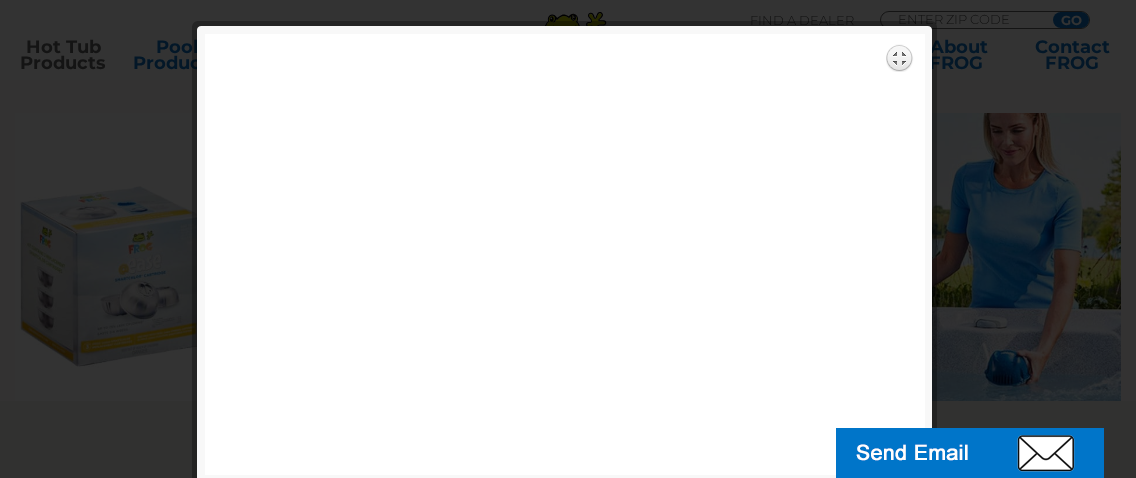 click at bounding box center [568, 1457] 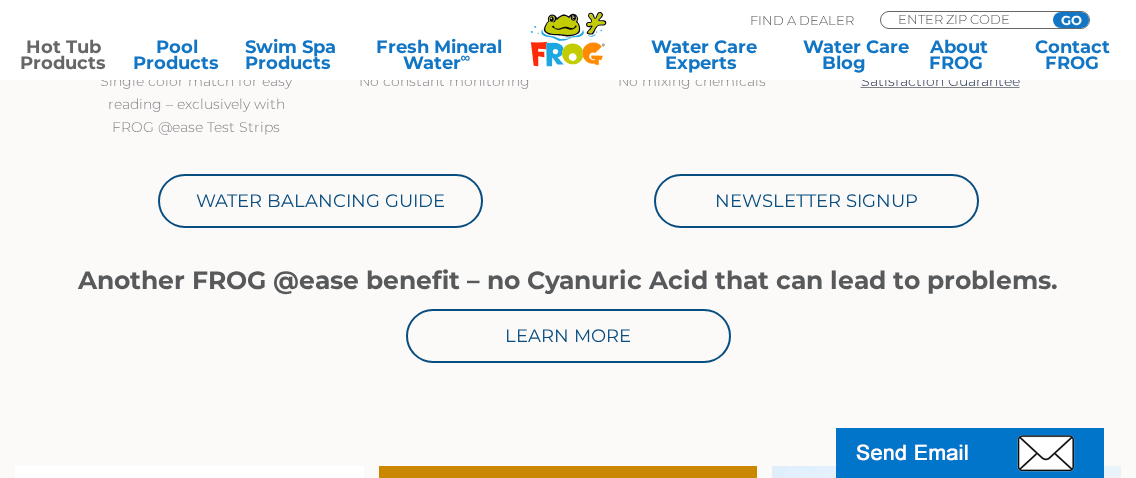 scroll, scrollTop: 0, scrollLeft: 0, axis: both 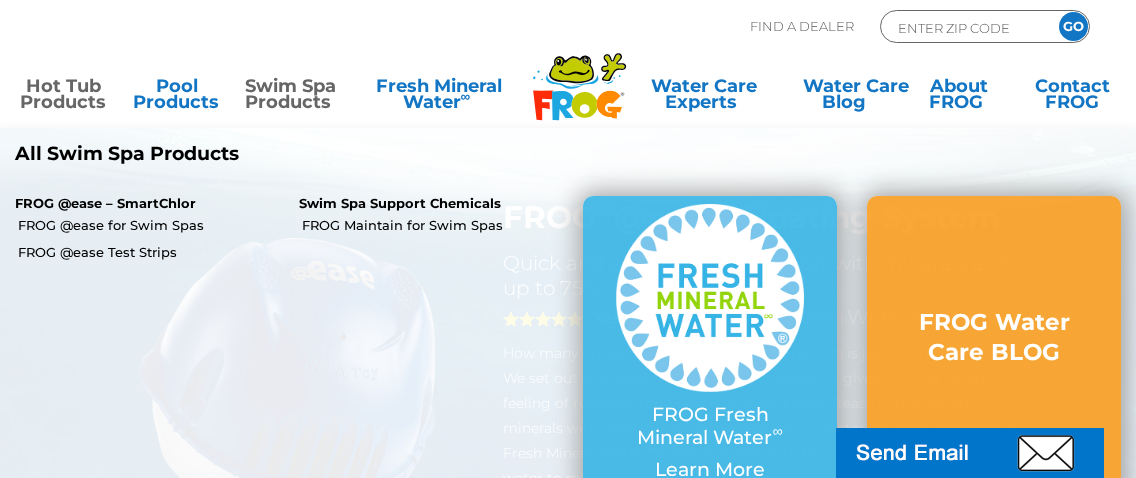 click on "FROG @ease – SmartChlor" at bounding box center [142, 204] 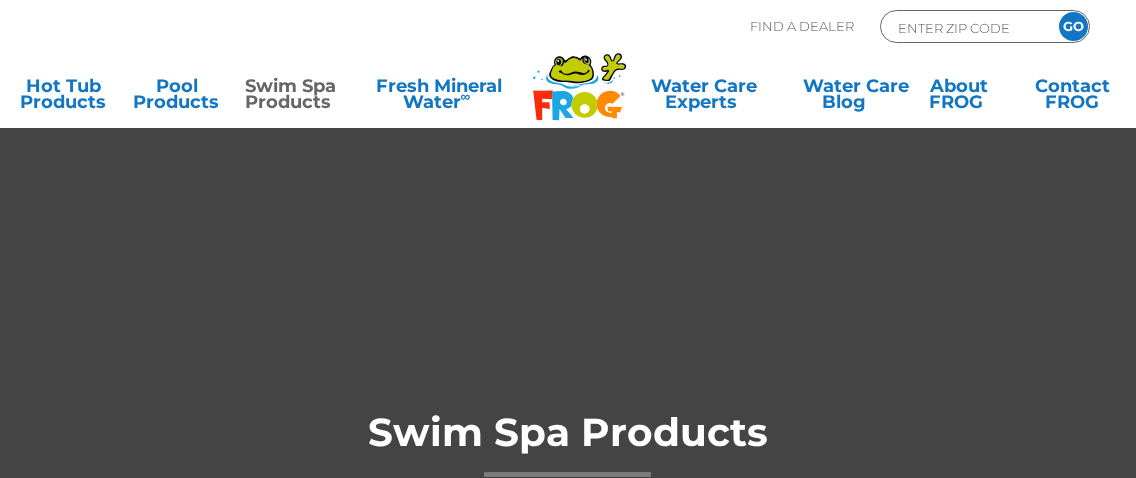 scroll, scrollTop: 0, scrollLeft: 0, axis: both 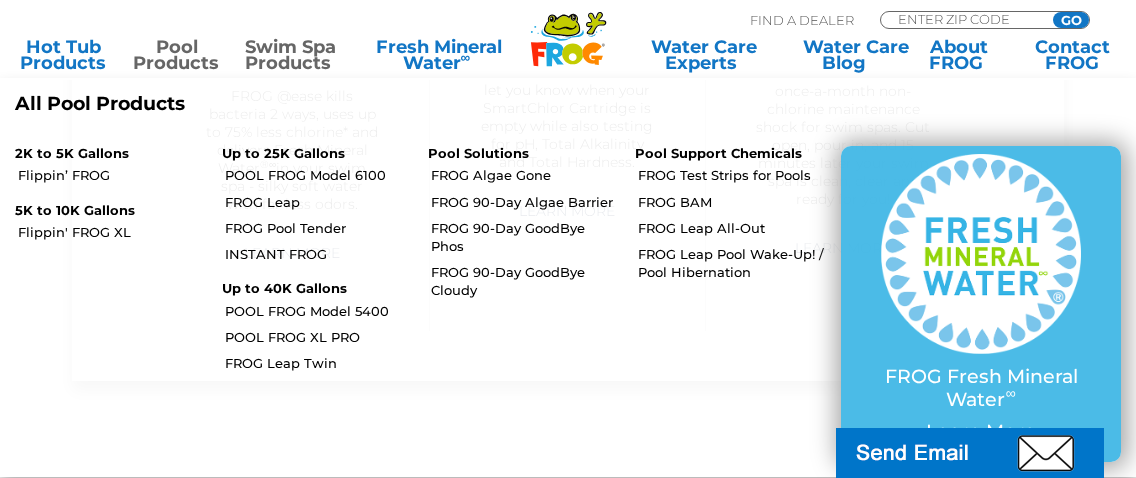 click on "Pool  Products" at bounding box center (177, 55) 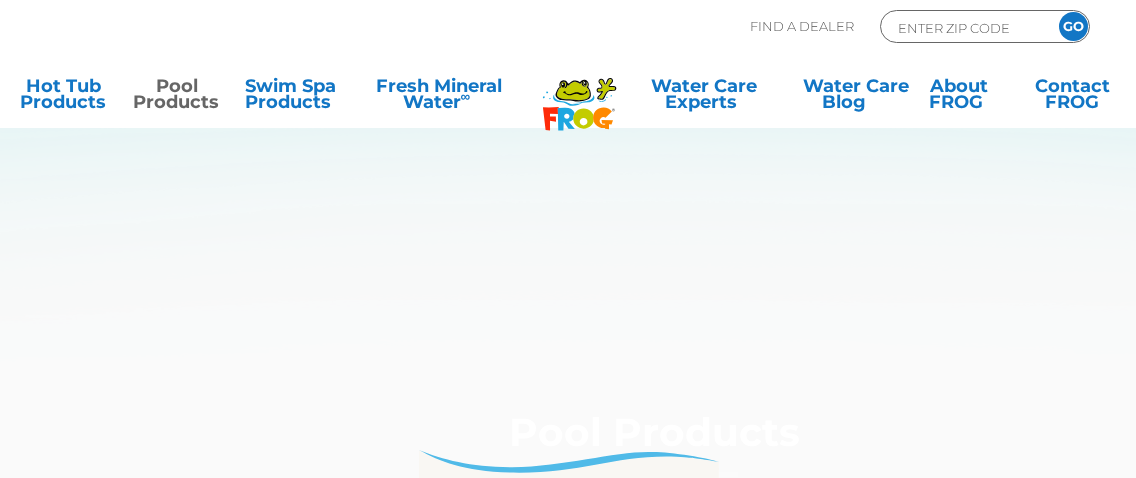 scroll, scrollTop: 0, scrollLeft: 0, axis: both 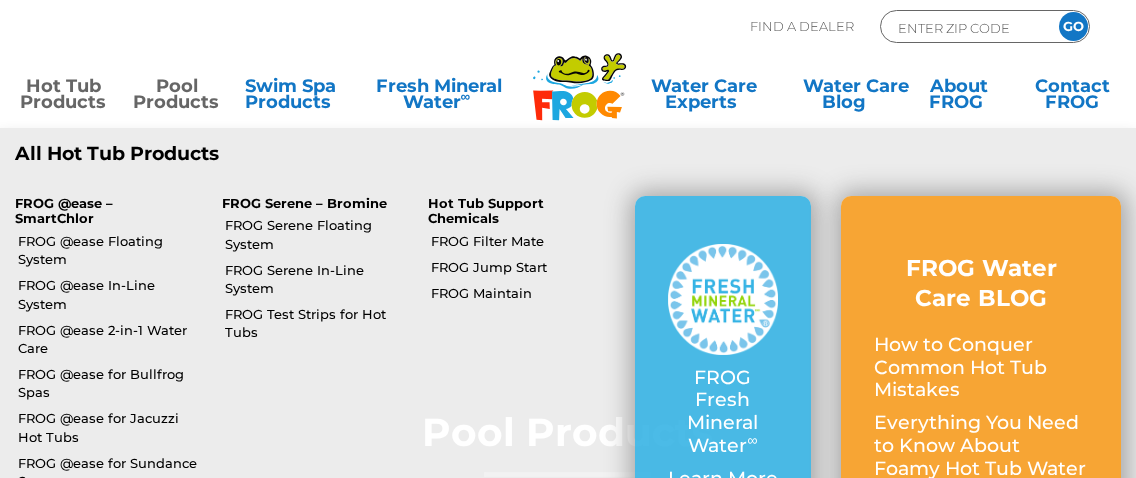 click on "Hot Tub  Products" at bounding box center [64, 98] 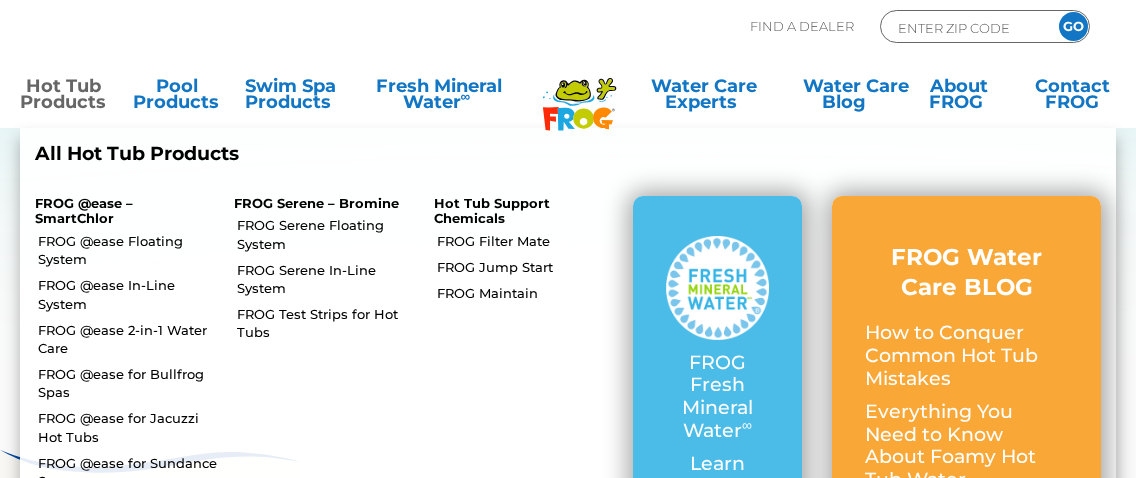 scroll, scrollTop: 0, scrollLeft: 0, axis: both 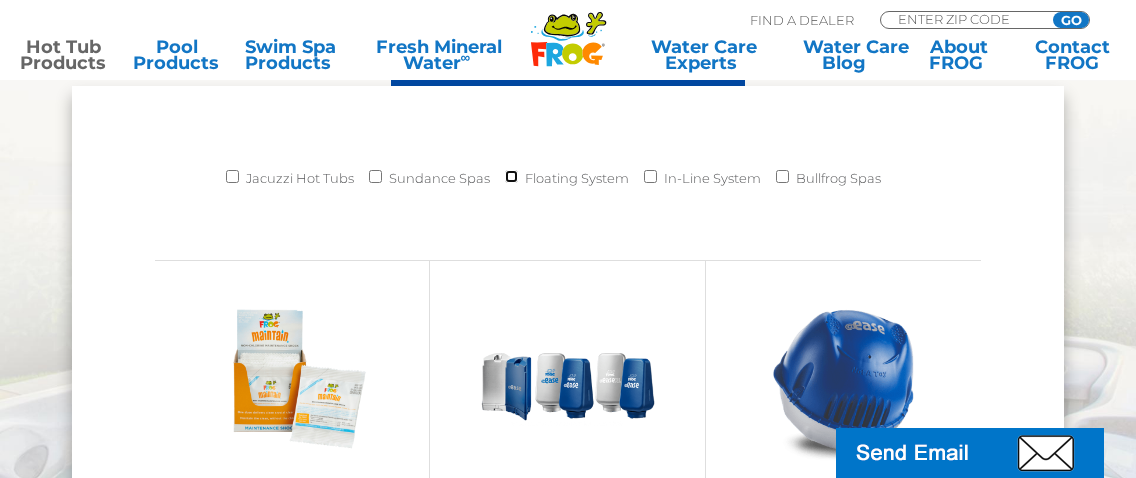 click on "Floating System" at bounding box center (511, 176) 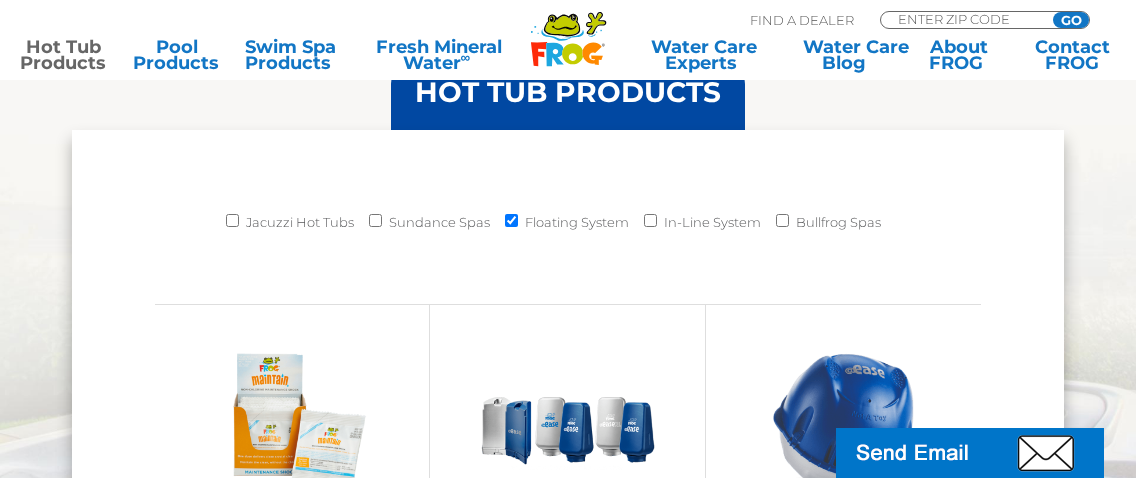 scroll, scrollTop: 1666, scrollLeft: 0, axis: vertical 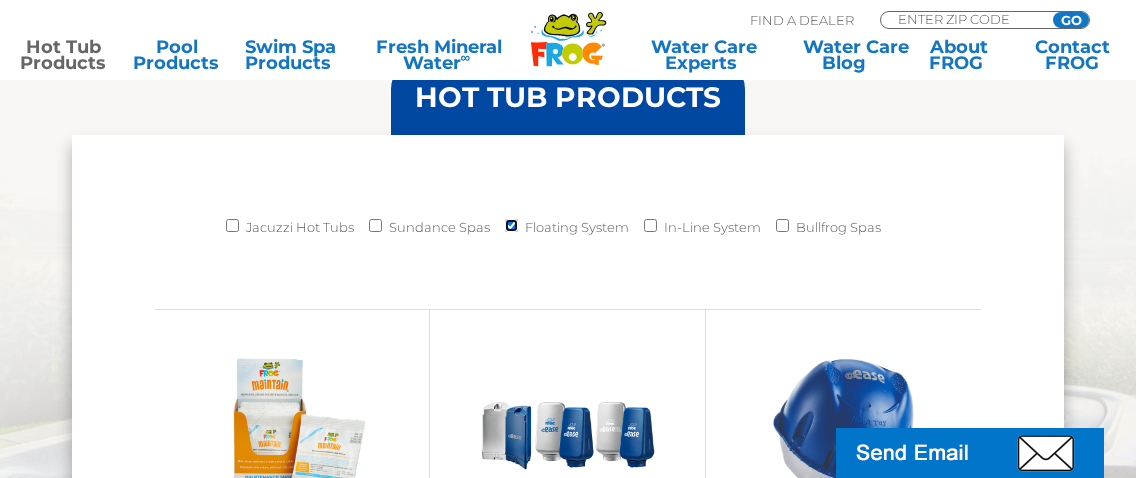 click on "Floating System" at bounding box center (511, 225) 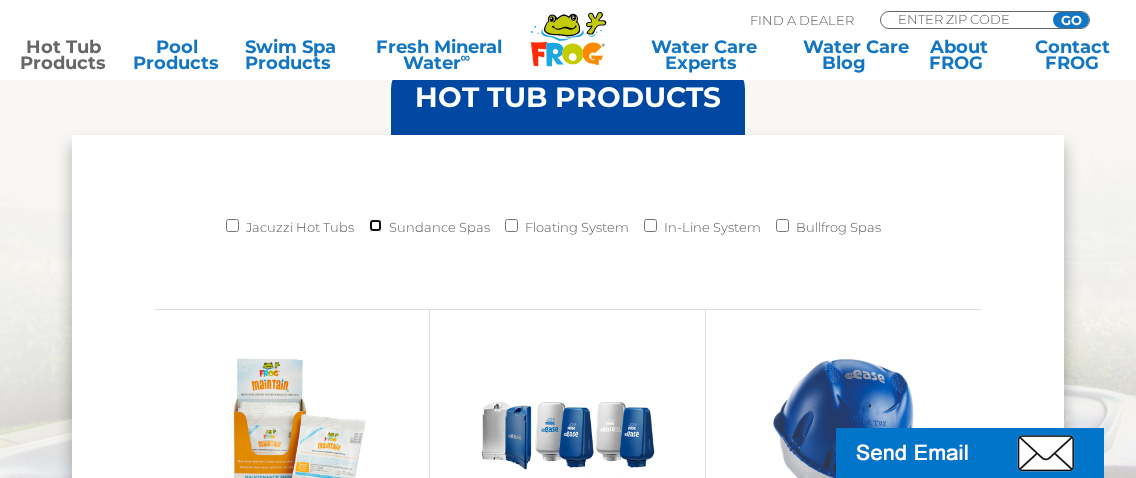 click on "Sundance Spas" at bounding box center [375, 225] 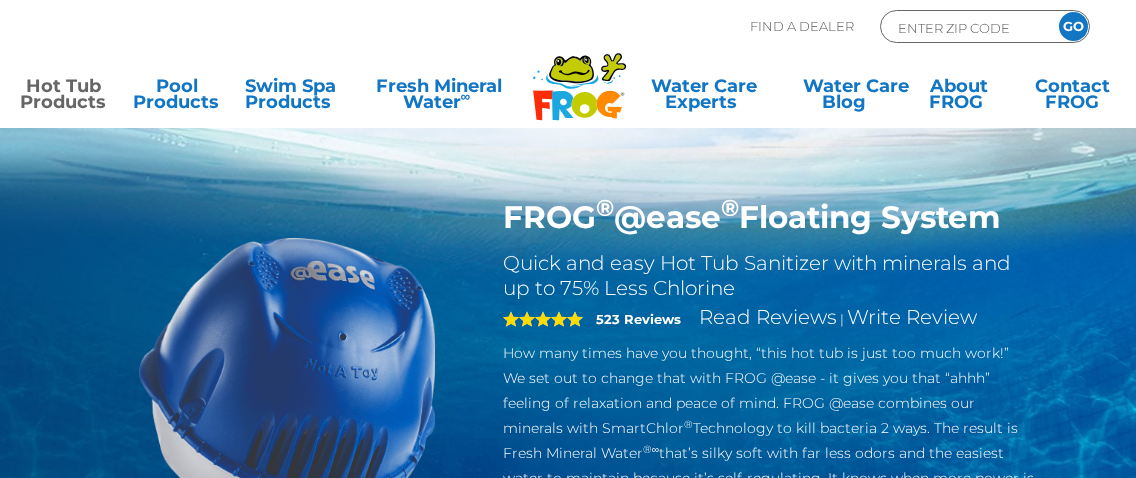 scroll, scrollTop: 0, scrollLeft: 0, axis: both 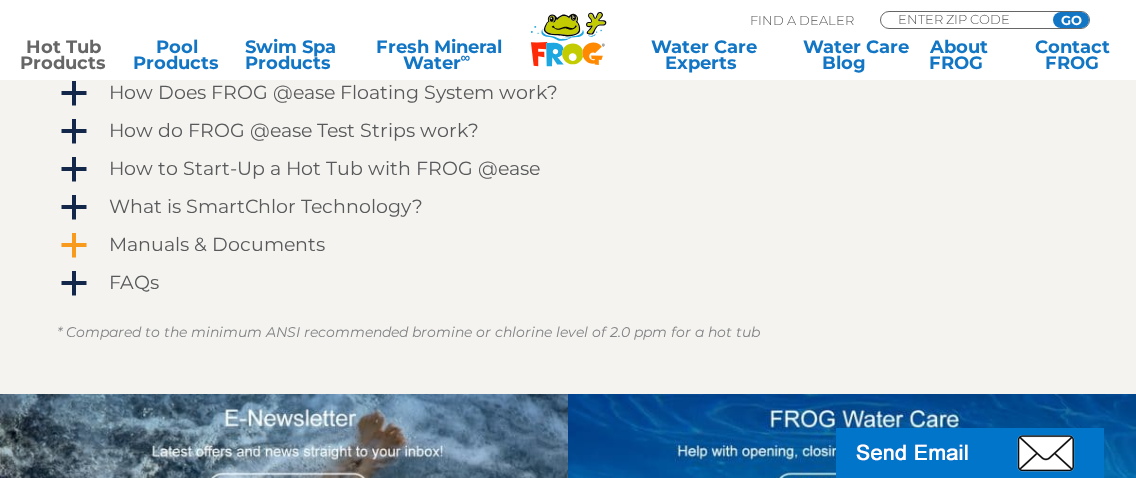click on "Manuals & Documents" at bounding box center (217, 245) 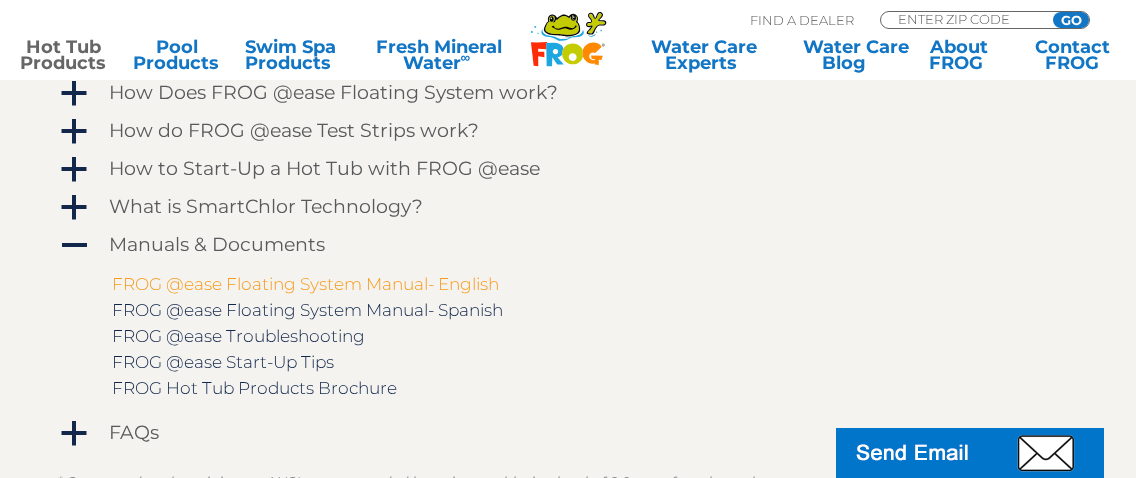 click on "FROG @ease Floating System Manual- English" at bounding box center [305, 284] 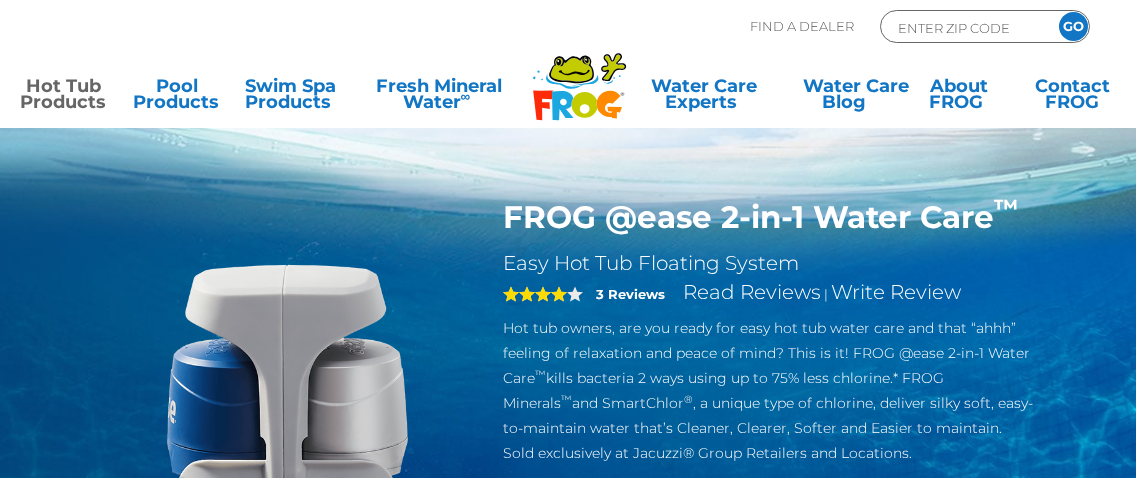 scroll, scrollTop: 0, scrollLeft: 0, axis: both 